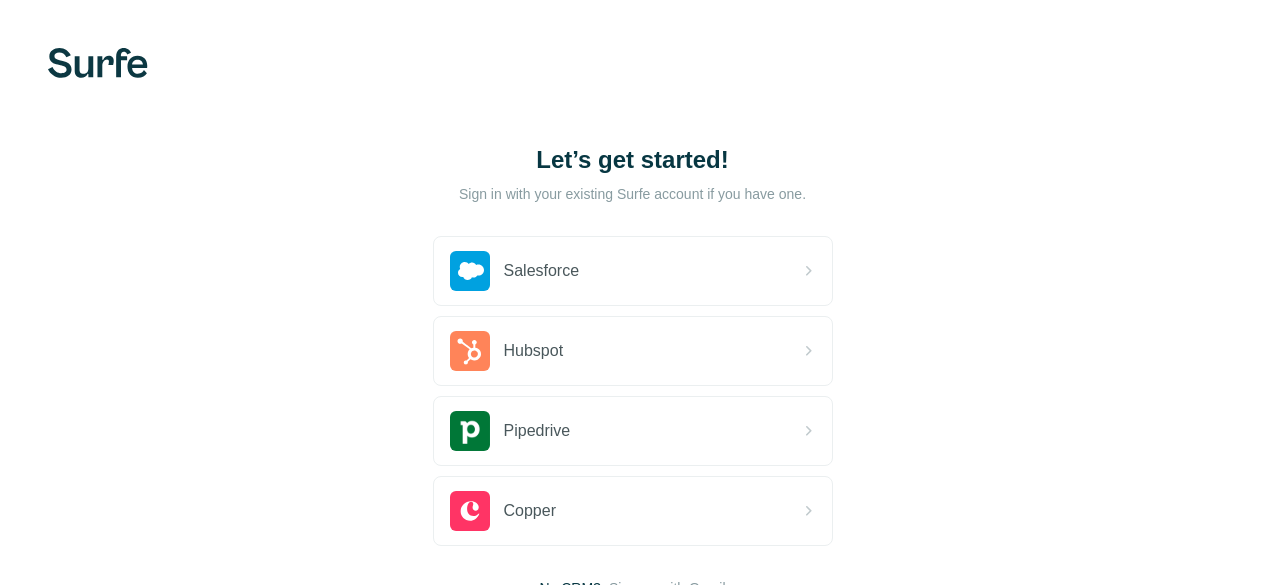 scroll, scrollTop: 0, scrollLeft: 0, axis: both 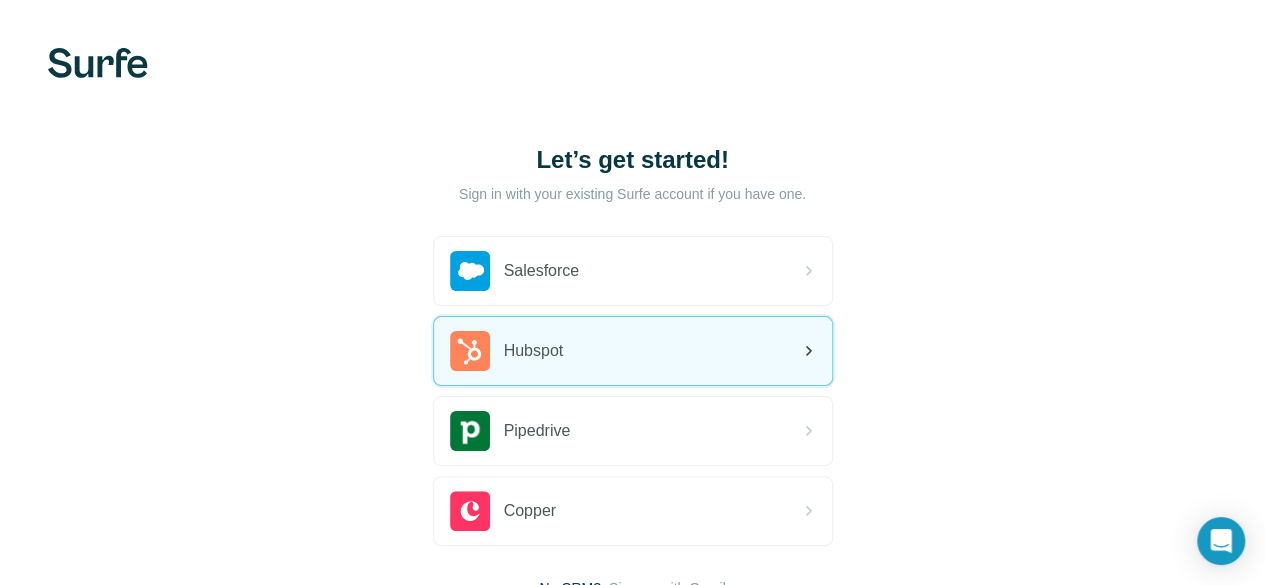 click on "Hubspot" at bounding box center (633, 351) 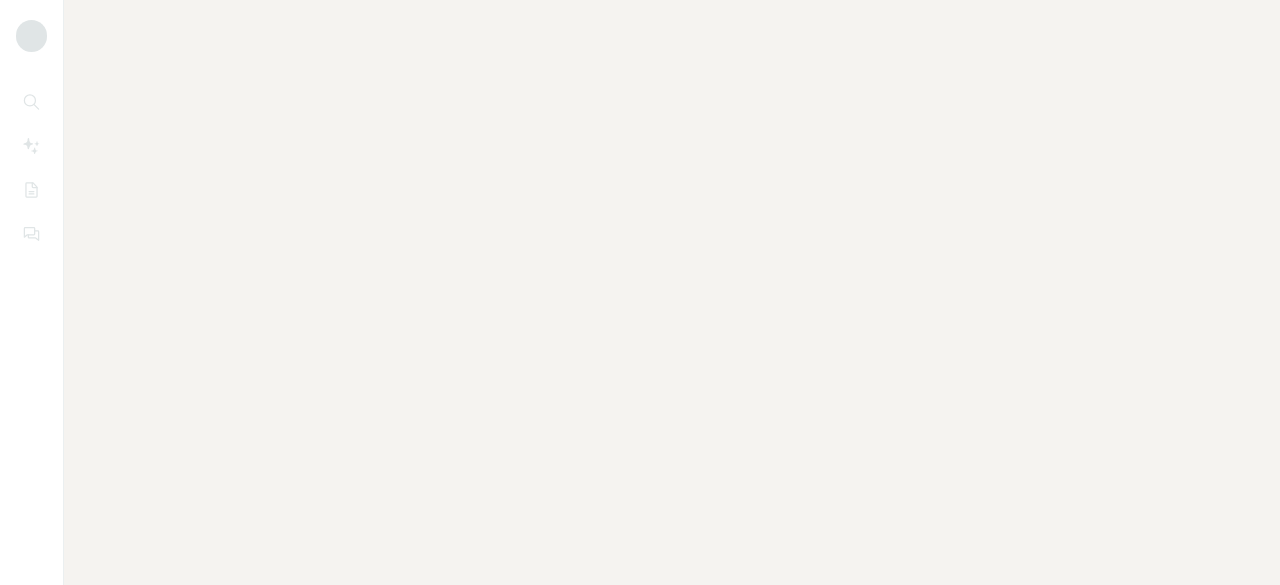 scroll, scrollTop: 0, scrollLeft: 0, axis: both 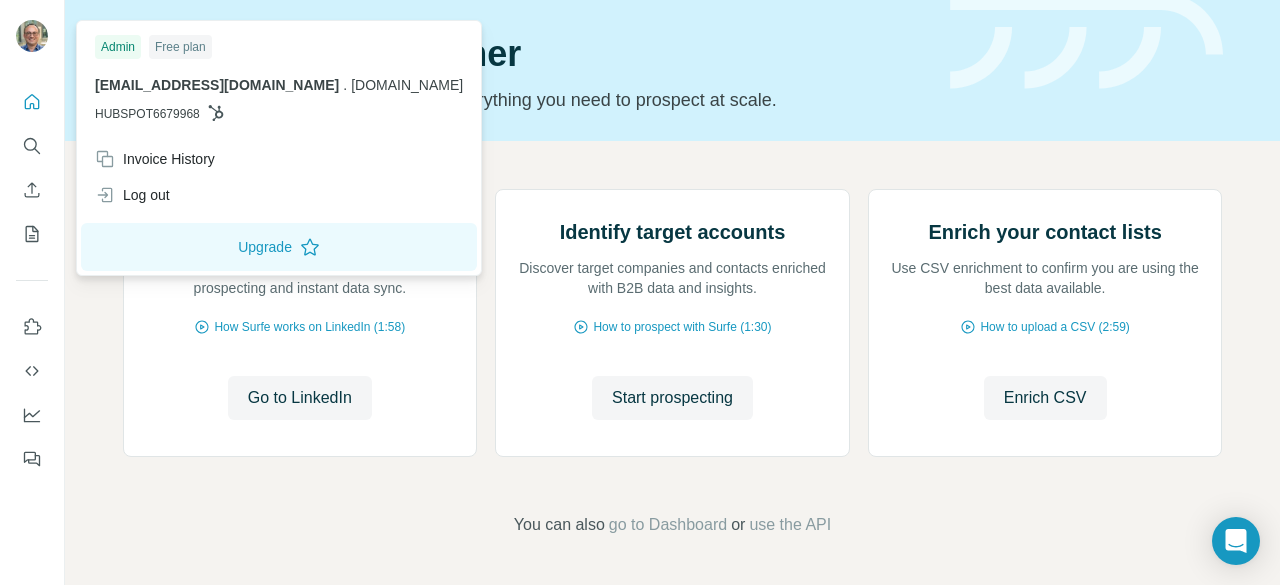click at bounding box center [32, 36] 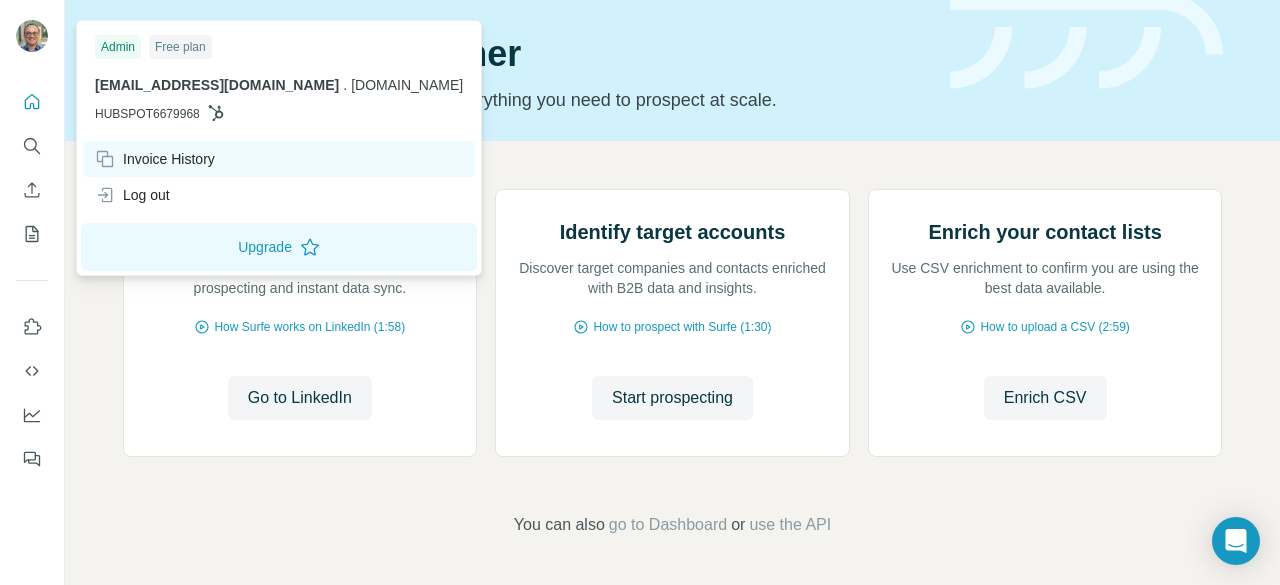 click on "Invoice History" at bounding box center [155, 159] 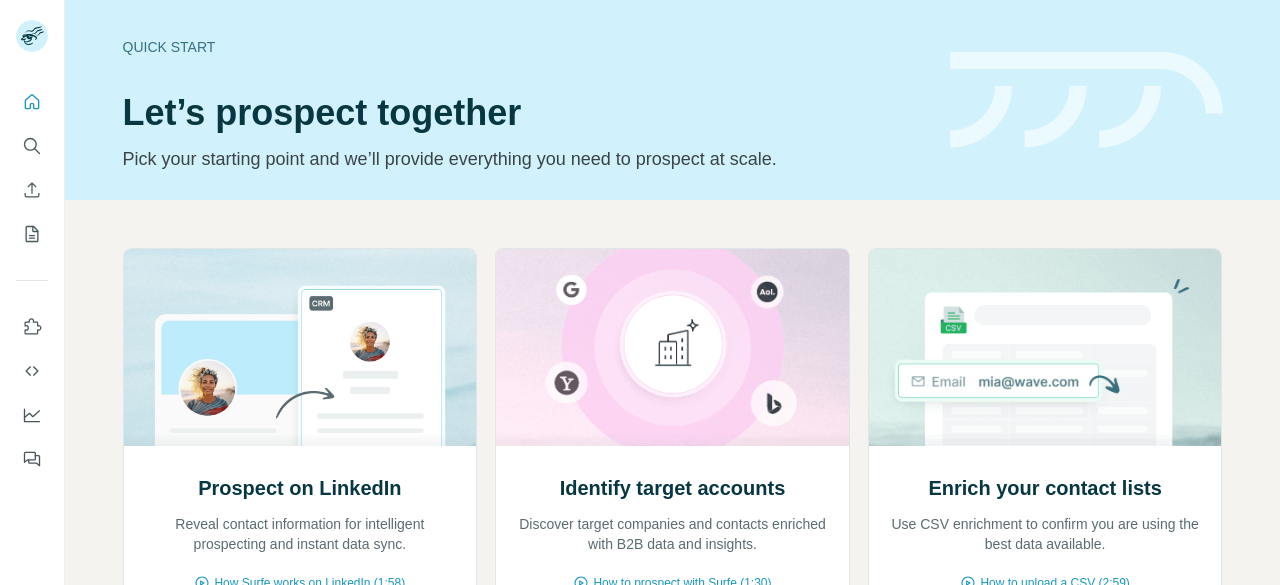 scroll, scrollTop: 0, scrollLeft: 0, axis: both 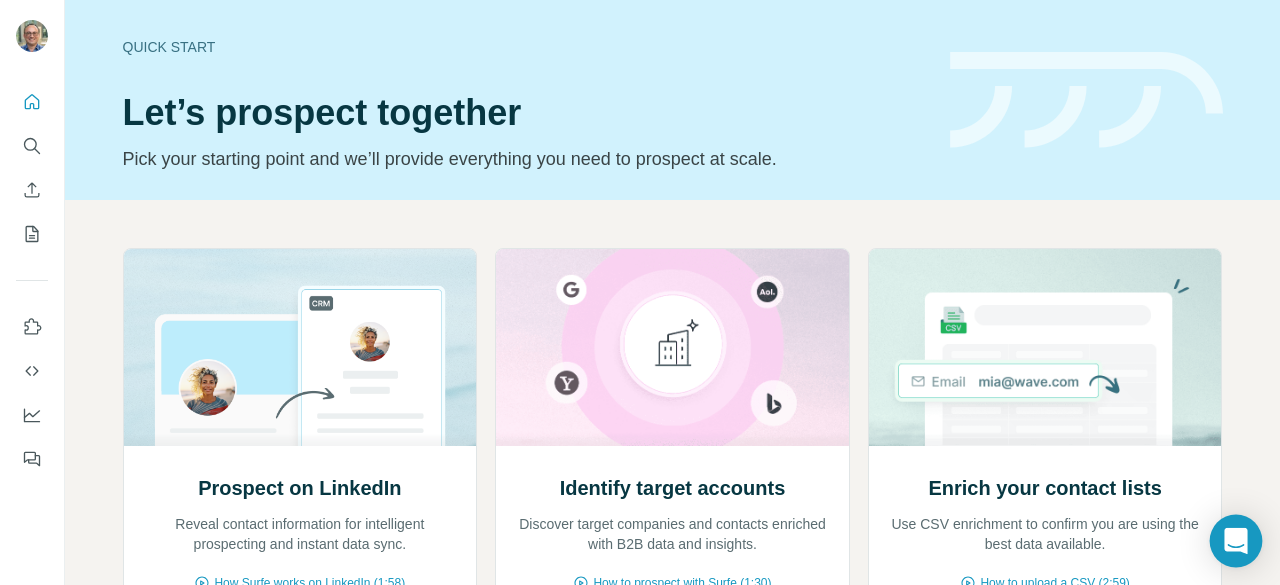 click at bounding box center (1236, 541) 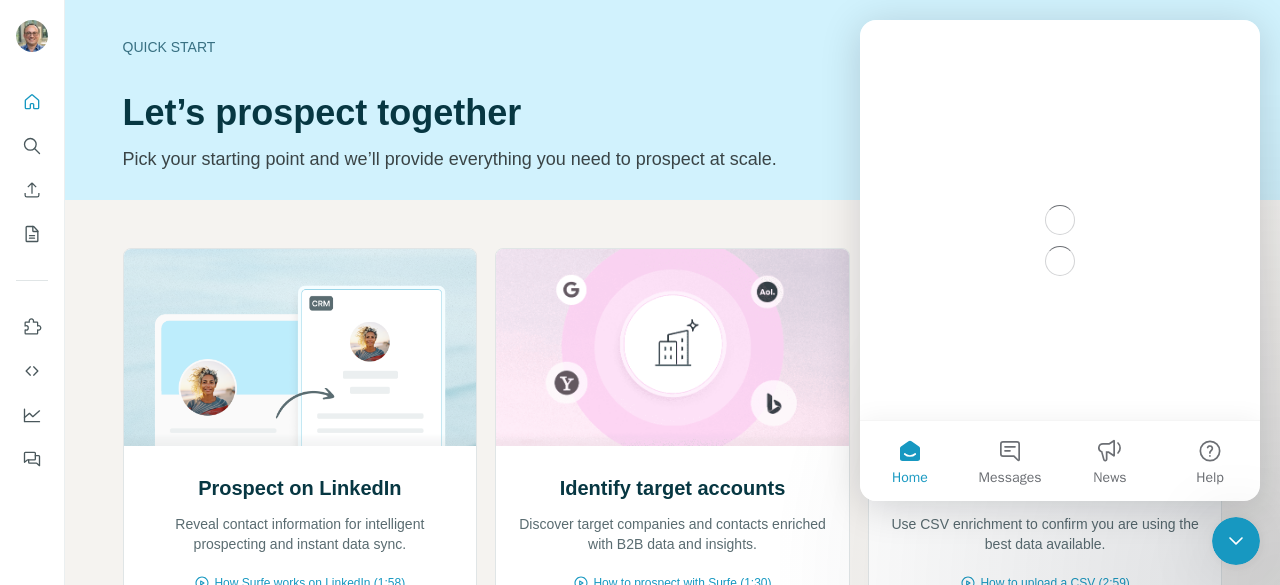scroll, scrollTop: 0, scrollLeft: 0, axis: both 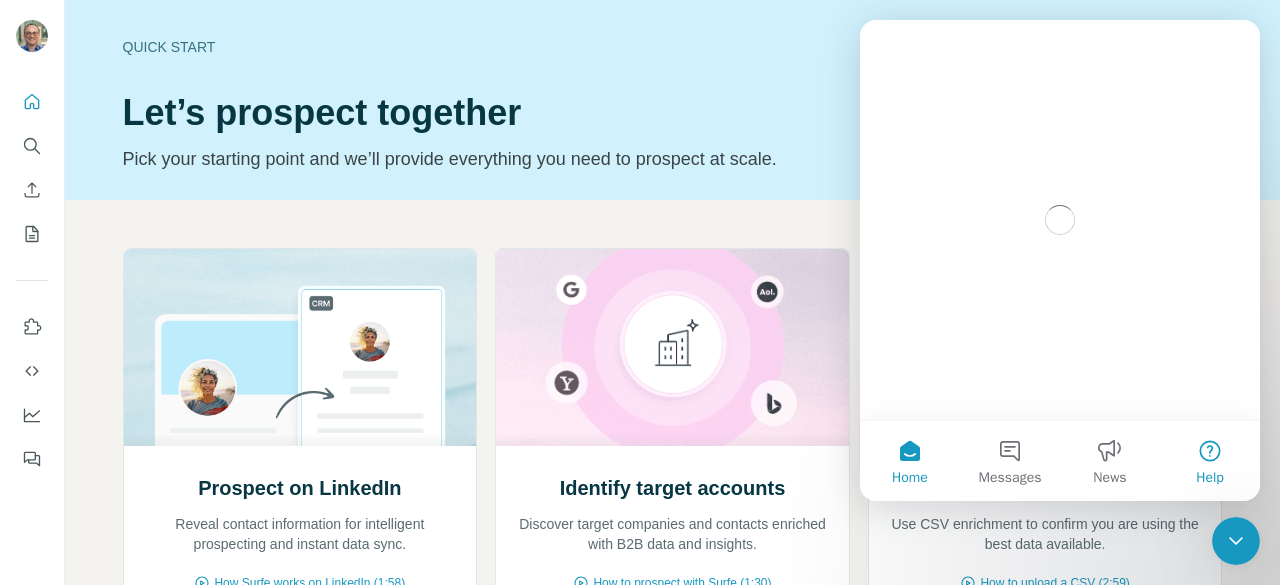 click on "Help" at bounding box center (1210, 461) 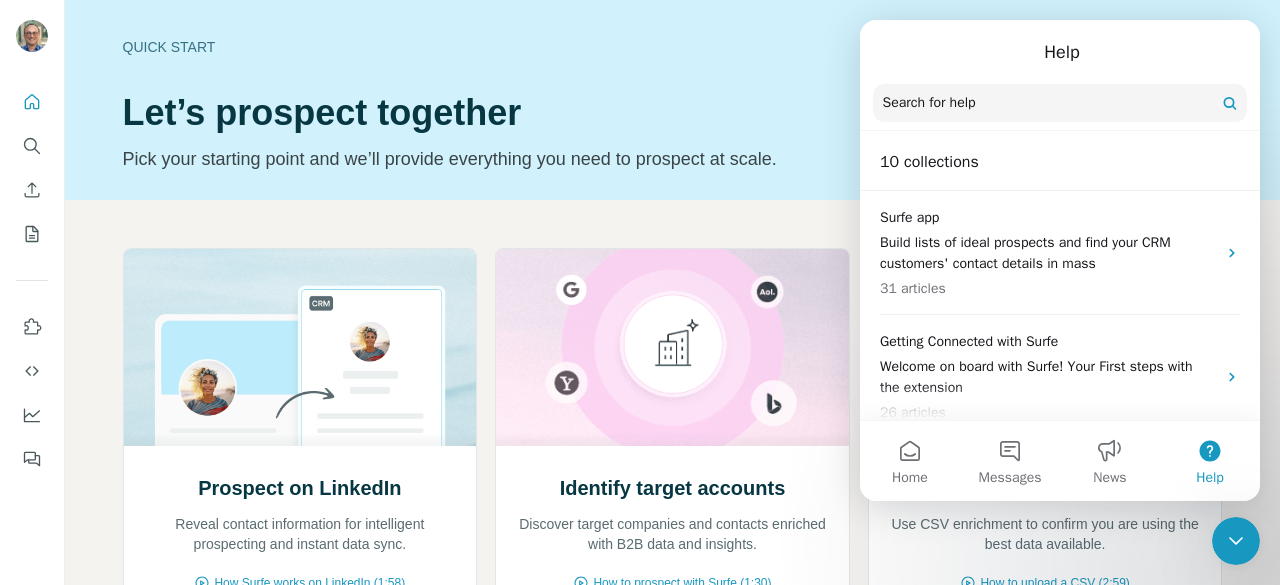 click on "Search for help" at bounding box center [929, 103] 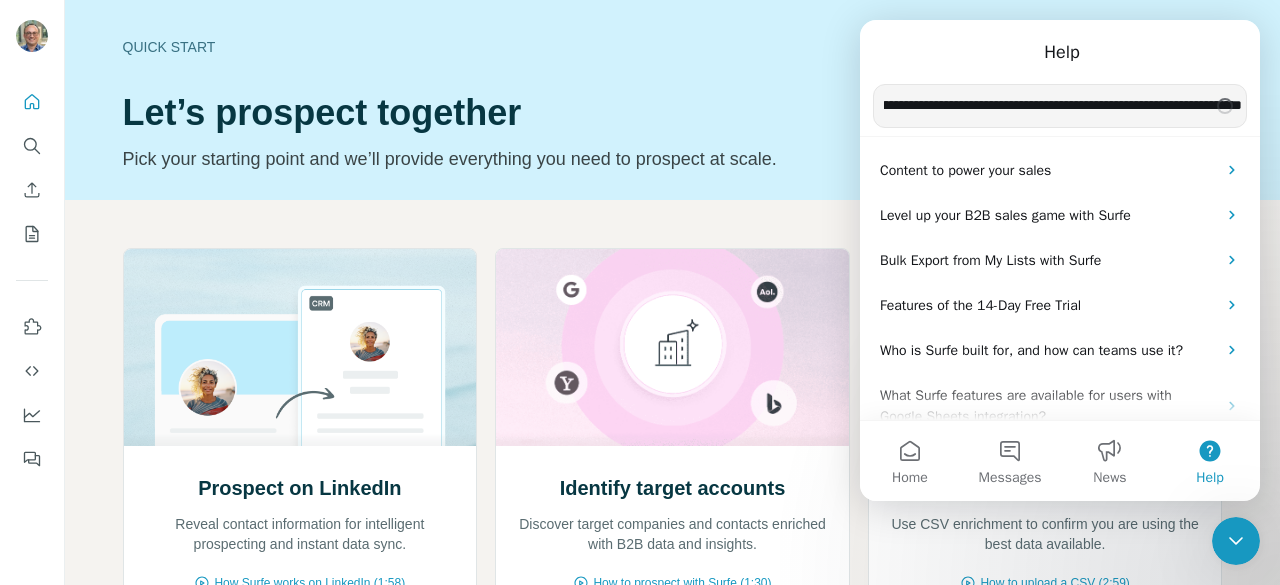 scroll, scrollTop: 0, scrollLeft: 106, axis: horizontal 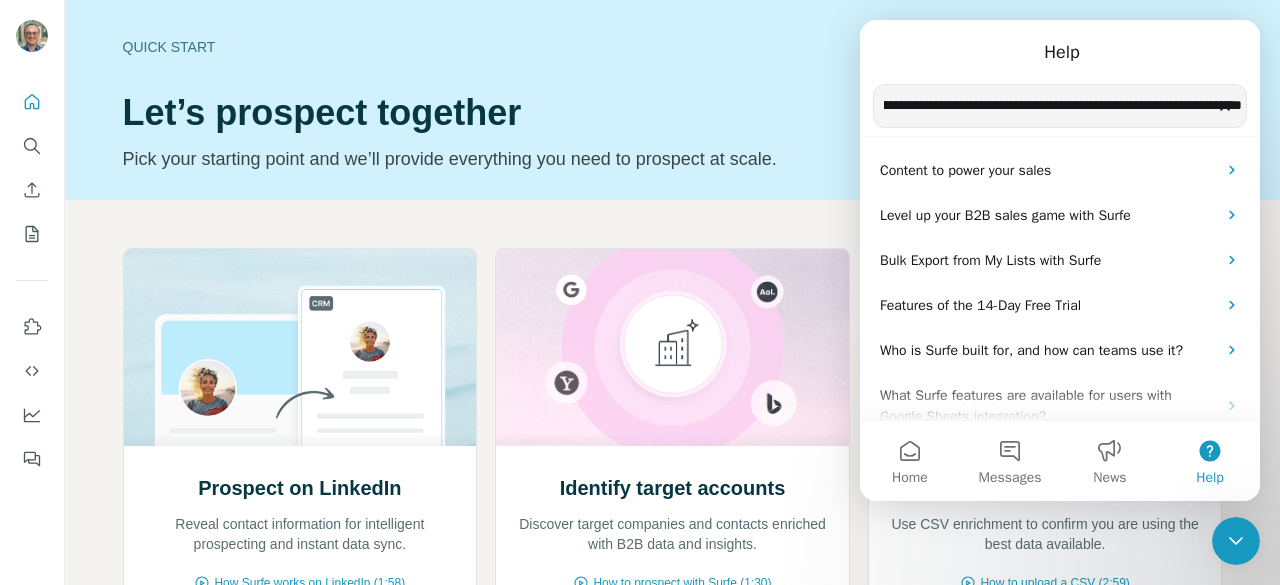 click at bounding box center (1225, 106) 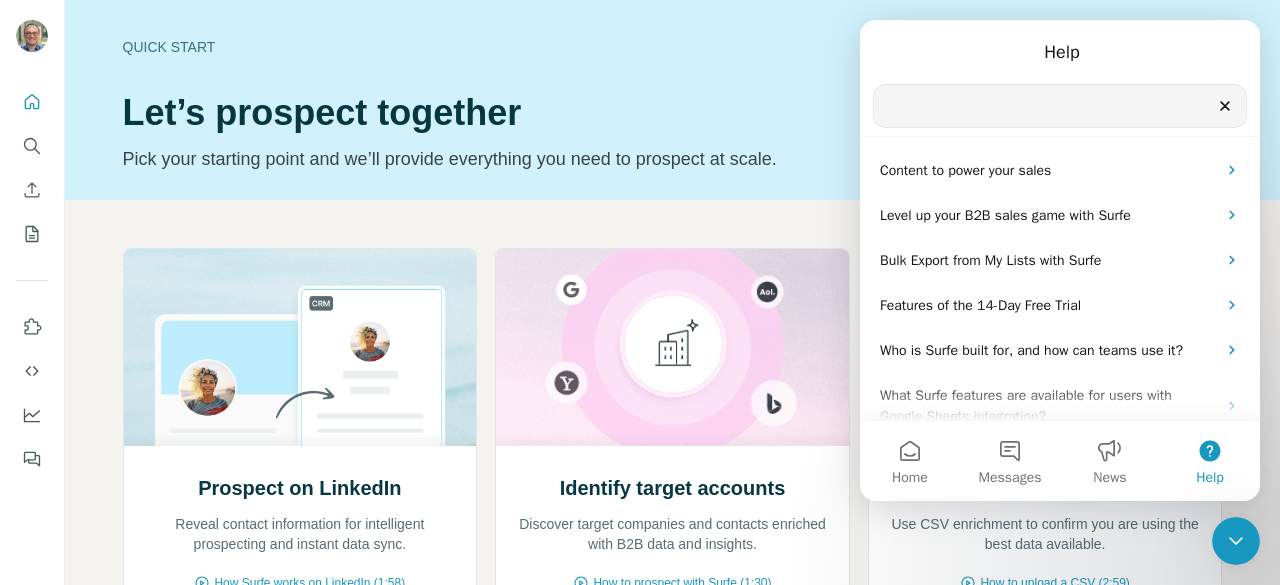 scroll, scrollTop: 0, scrollLeft: 0, axis: both 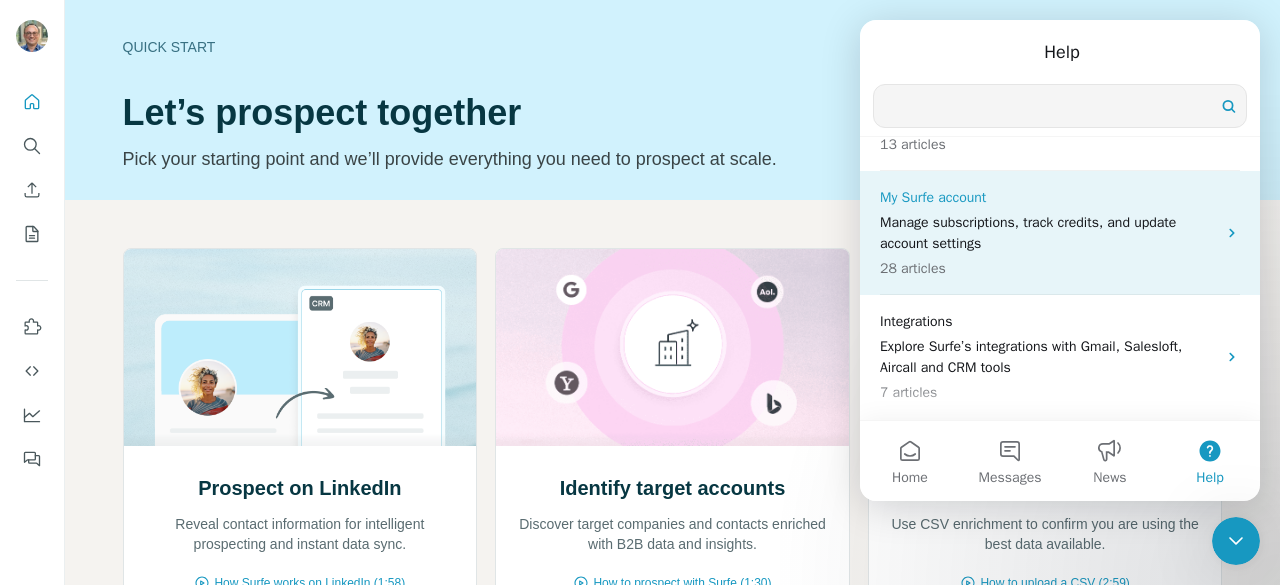 click on "My Surfe account" at bounding box center [1048, 197] 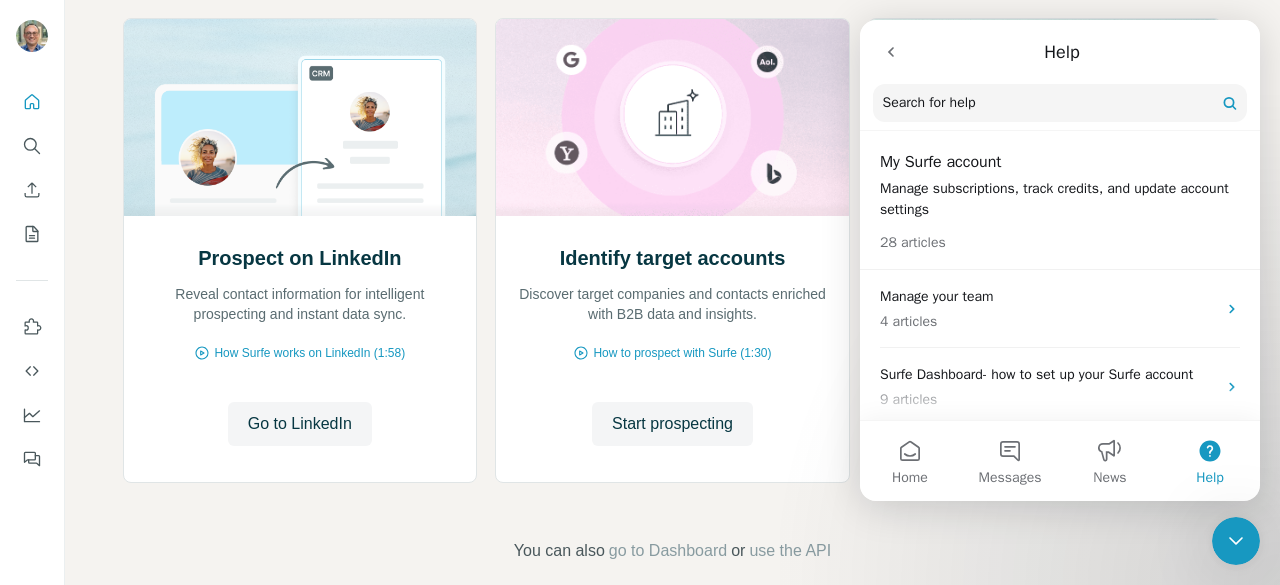 scroll, scrollTop: 256, scrollLeft: 0, axis: vertical 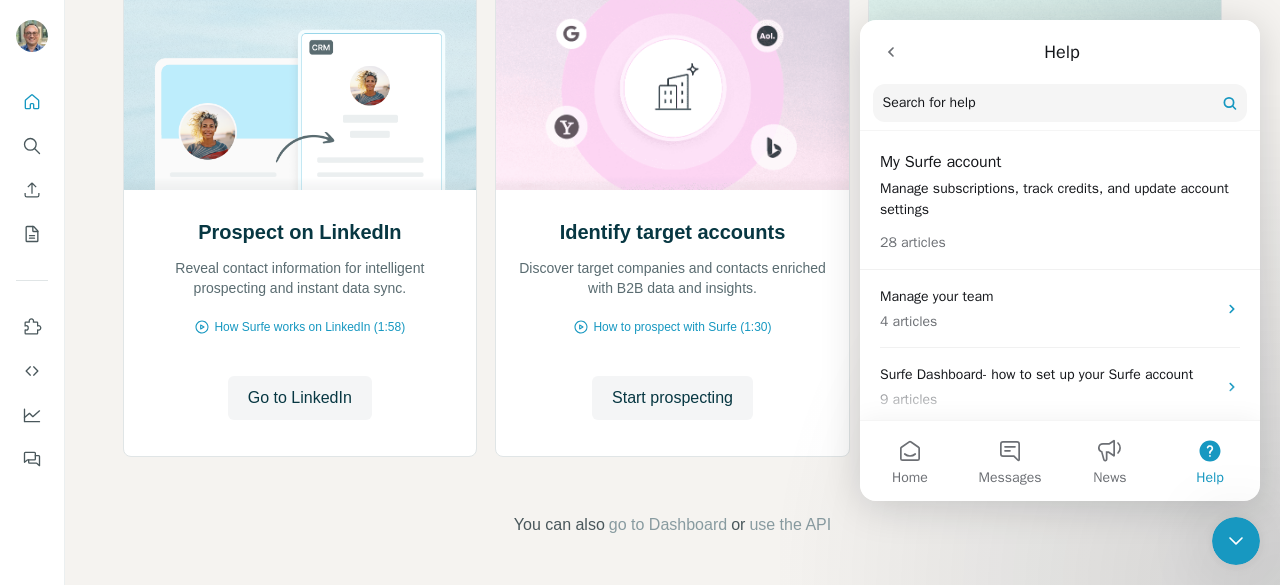 click 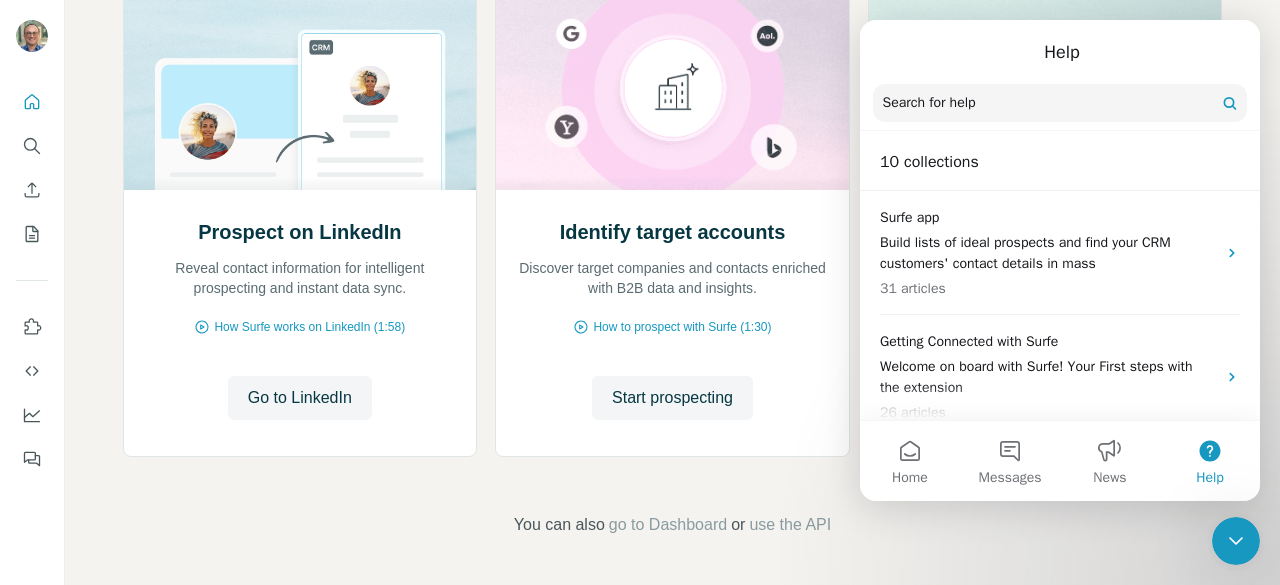 click on "Prospect on LinkedIn Reveal contact information for intelligent prospecting and instant data sync. How Surfe works on LinkedIn (1:58) Go to LinkedIn Go to LinkedIn Identify target accounts Discover target companies and contacts enriched with B2B data and insights. How to prospect with Surfe (1:30) Start prospecting Start prospecting Enrich your contact lists Use CSV enrichment to confirm you are using the best data available. How to upload a CSV (2:59) Enrich CSV Enrich CSV You can also go to Dashboard or use the API" at bounding box center [672, 264] 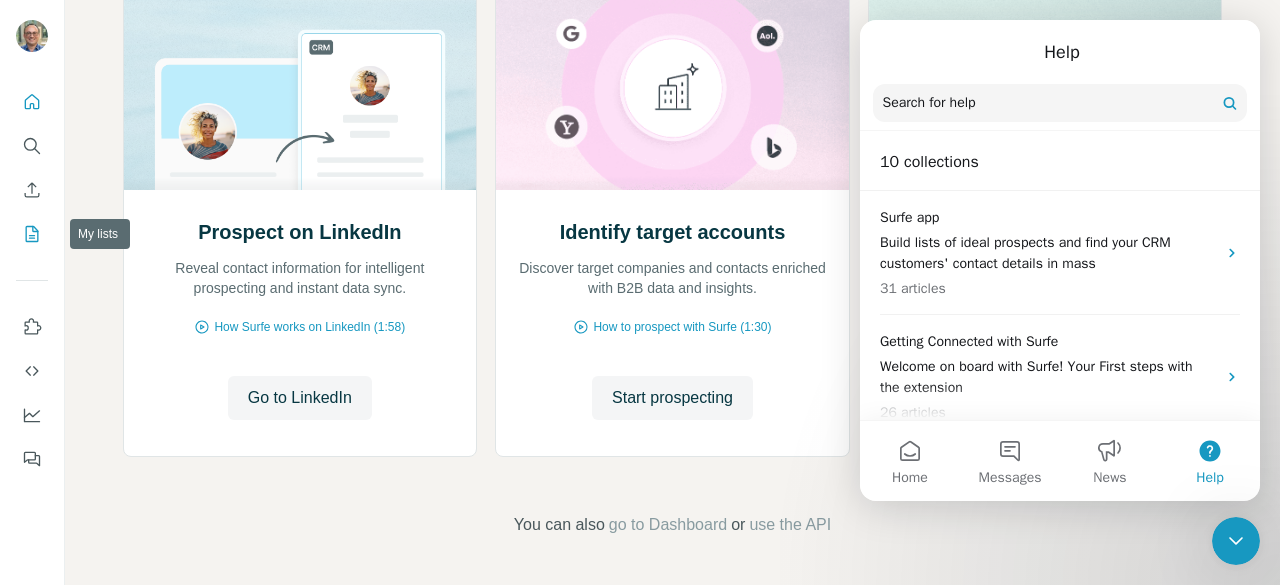 click 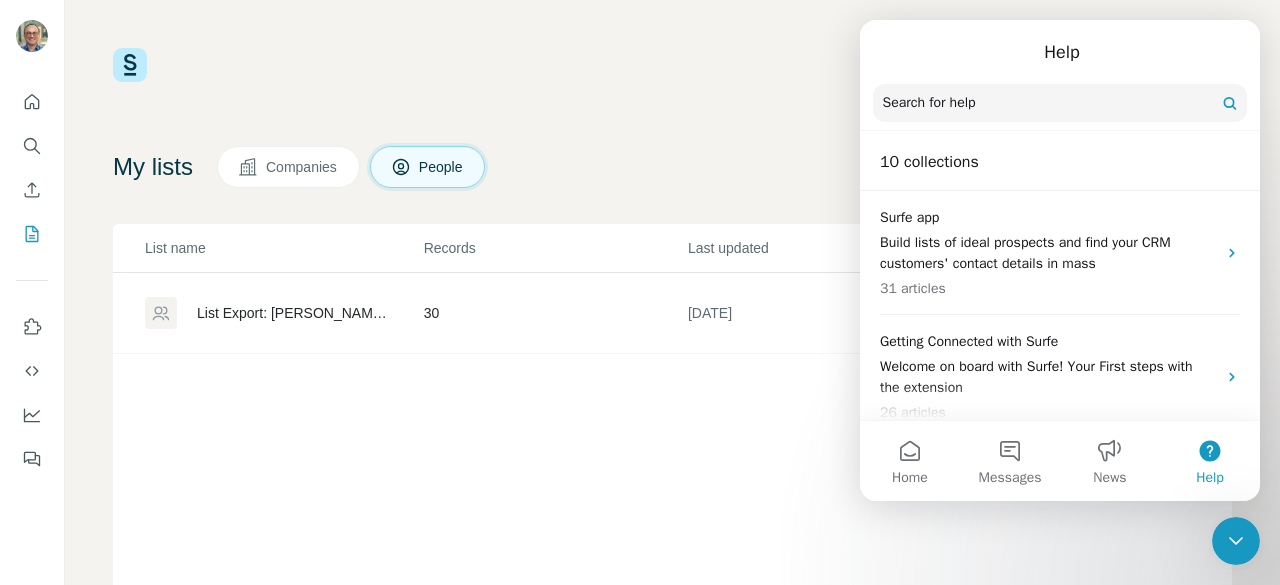 click 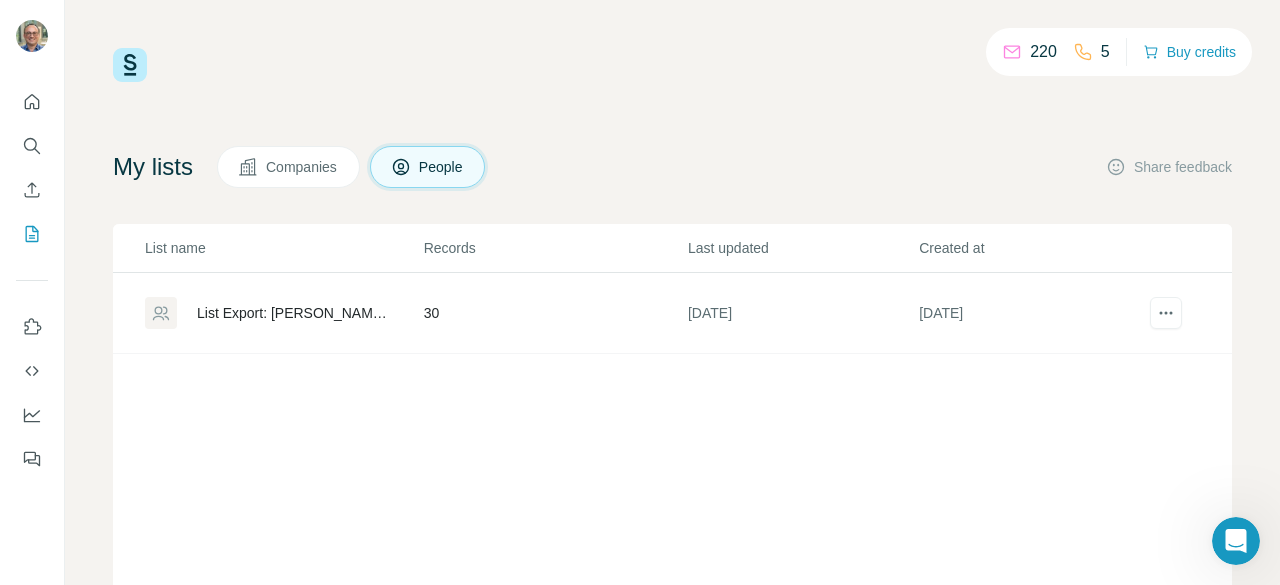 scroll, scrollTop: 0, scrollLeft: 0, axis: both 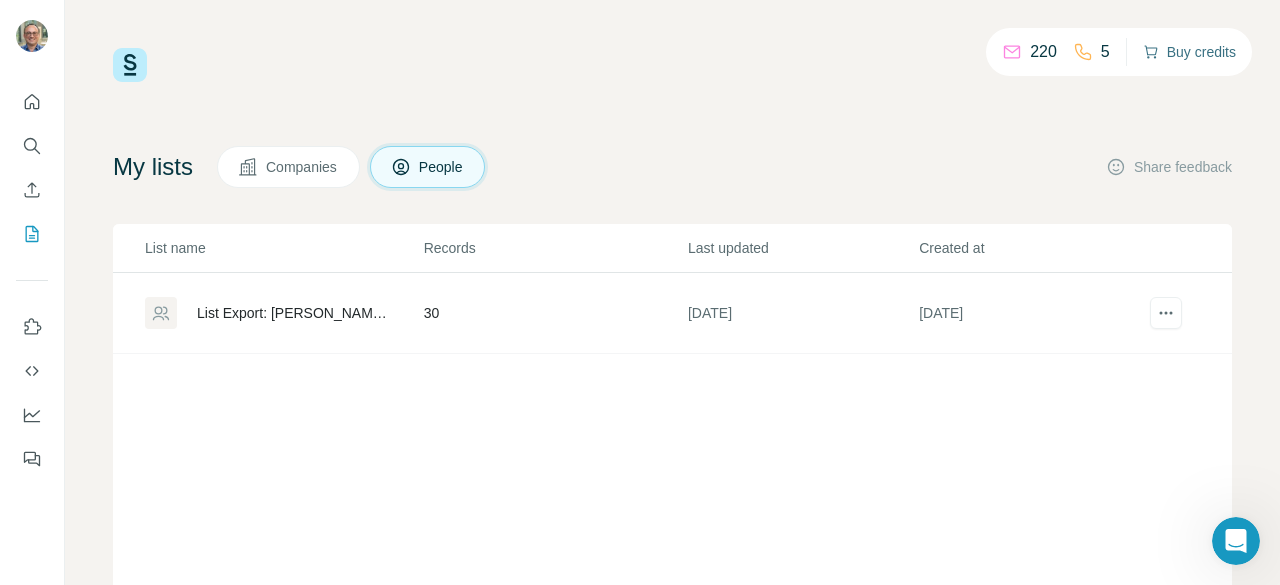 click on "Buy credits" at bounding box center (1189, 52) 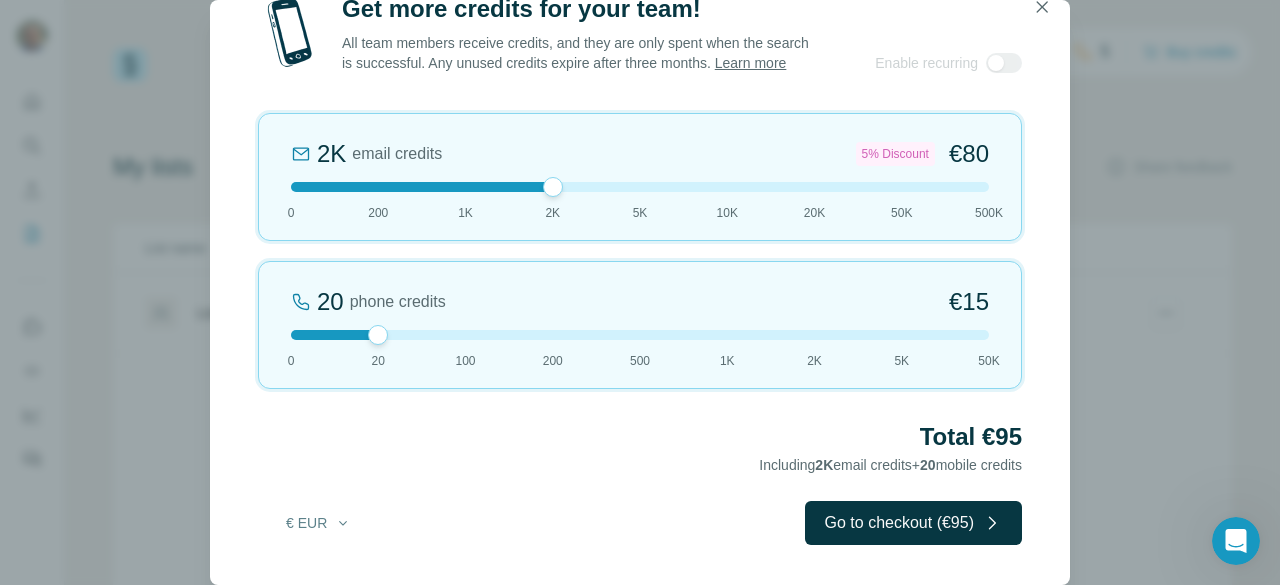 drag, startPoint x: 383, startPoint y: 193, endPoint x: 516, endPoint y: 196, distance: 133.03383 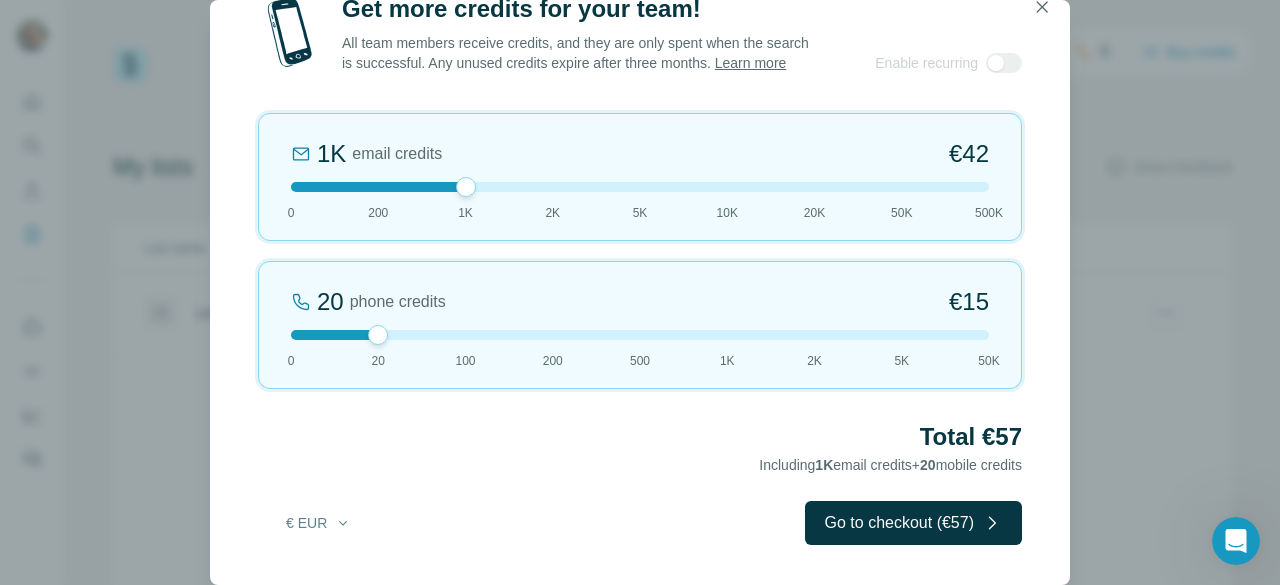 drag, startPoint x: 549, startPoint y: 189, endPoint x: 475, endPoint y: 190, distance: 74.00676 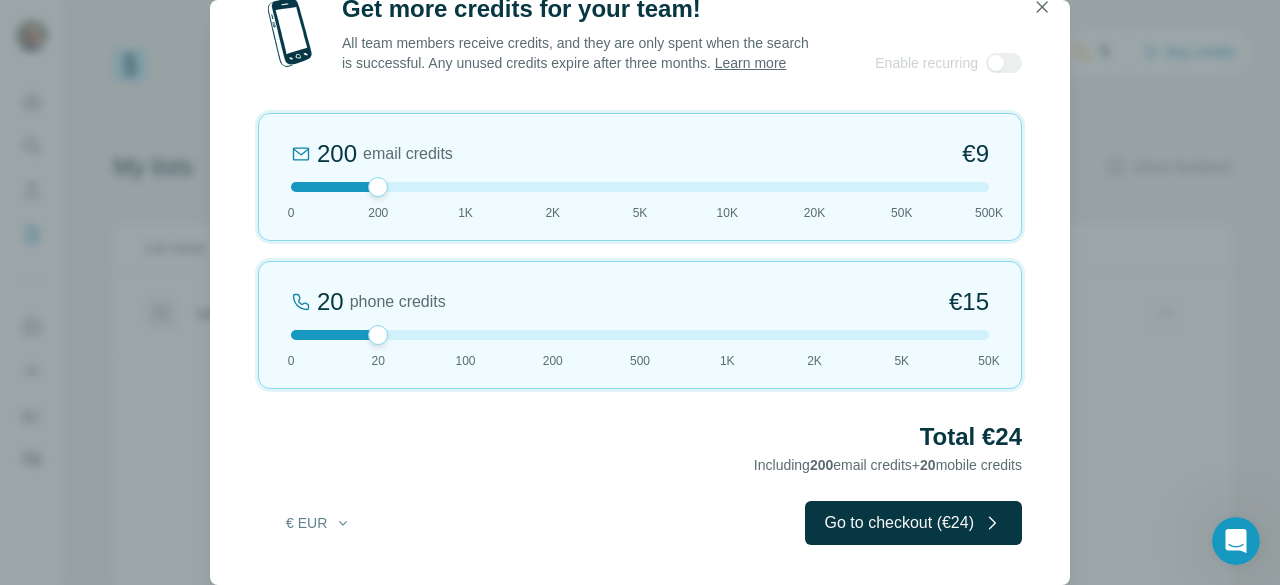 drag, startPoint x: 461, startPoint y: 191, endPoint x: 376, endPoint y: 193, distance: 85.02353 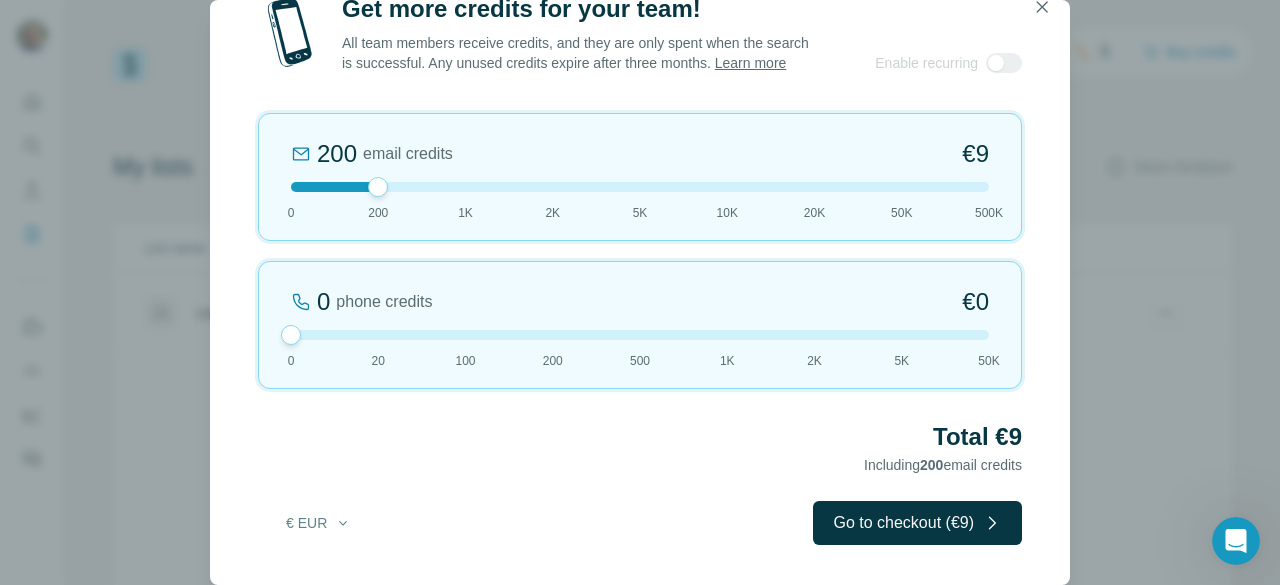 drag, startPoint x: 374, startPoint y: 342, endPoint x: 276, endPoint y: 335, distance: 98.24968 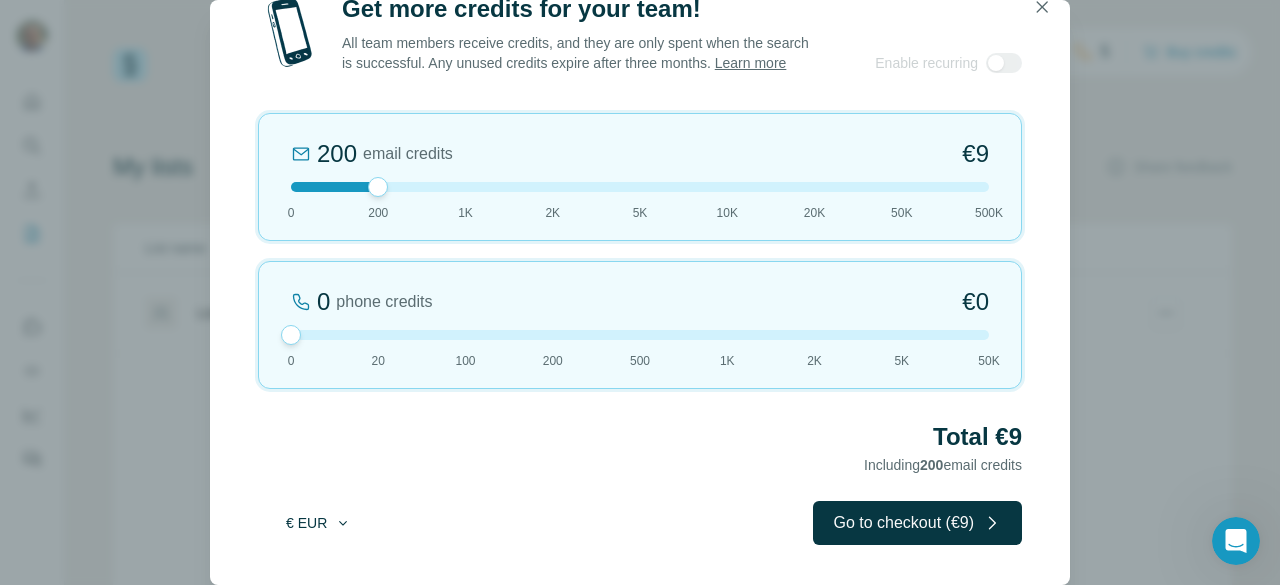 click on "€   EUR" at bounding box center (318, 523) 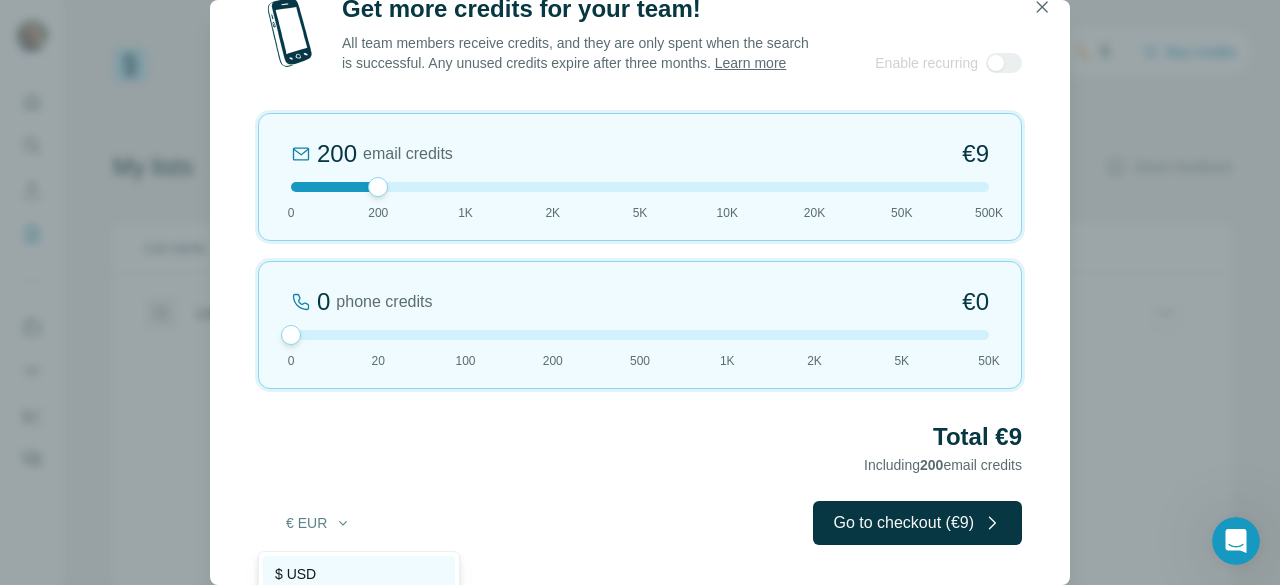 click on "$ USD" at bounding box center [359, 574] 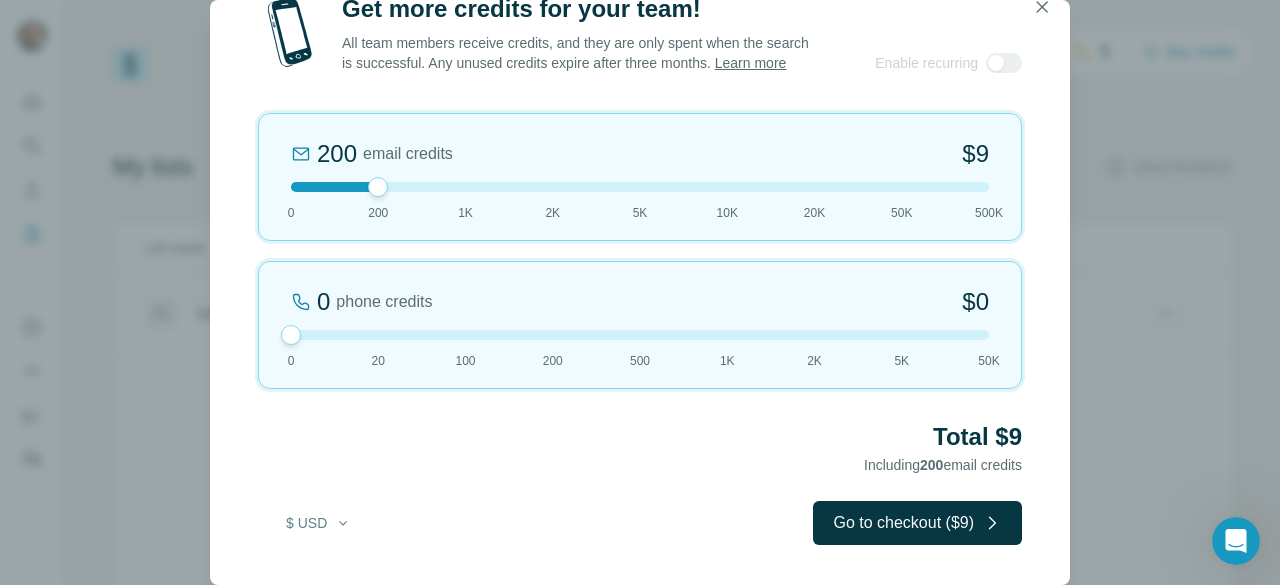 click on "Learn more" at bounding box center (751, 63) 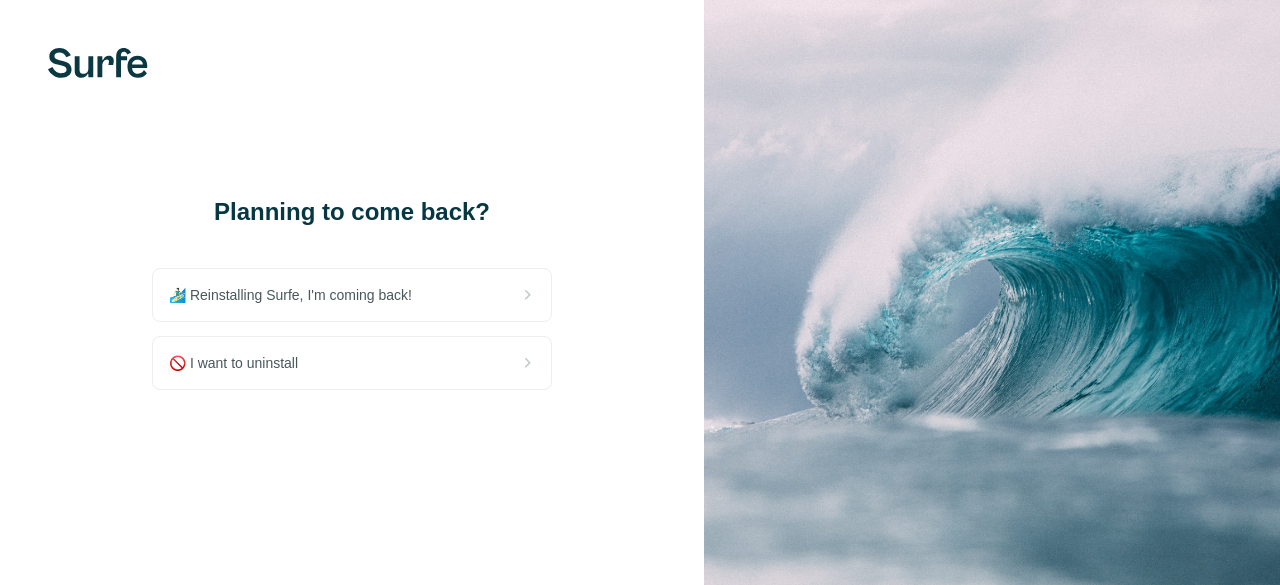 scroll, scrollTop: 0, scrollLeft: 0, axis: both 